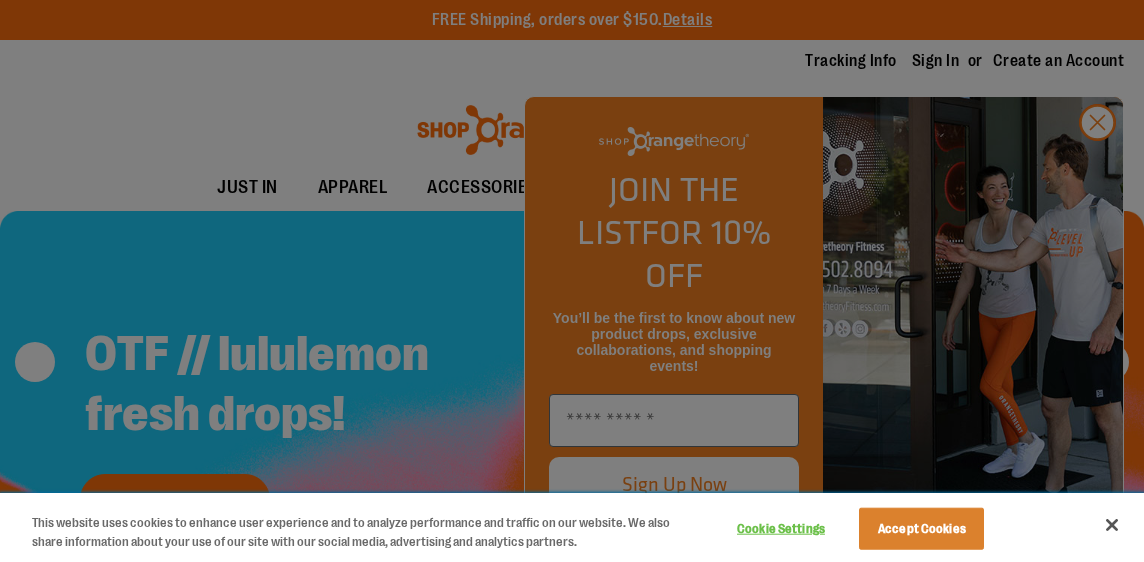 scroll, scrollTop: 0, scrollLeft: 0, axis: both 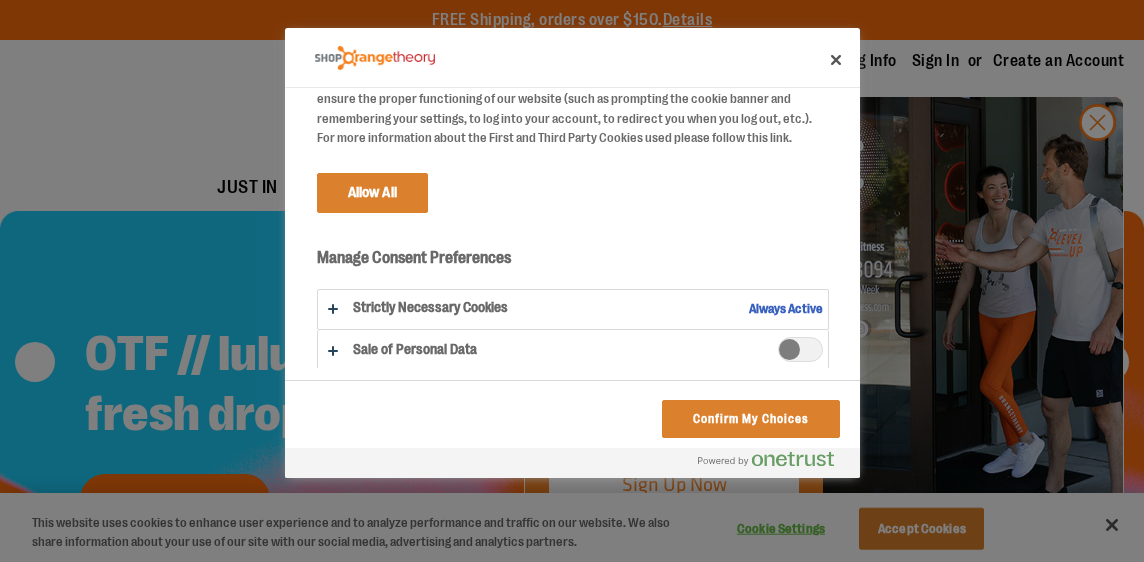 click at bounding box center [800, 349] 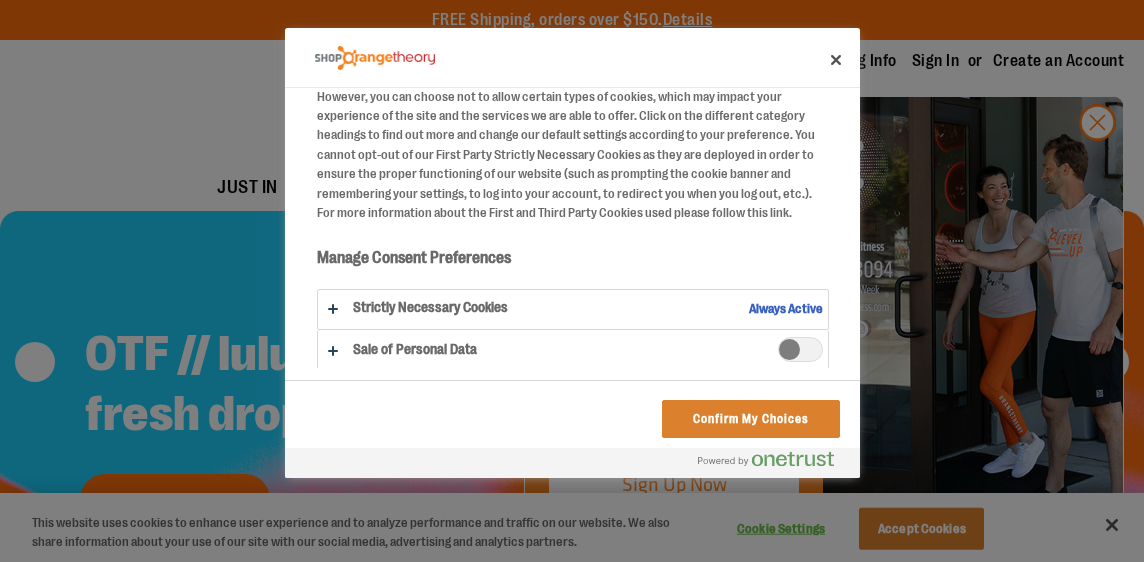 click at bounding box center [800, 349] 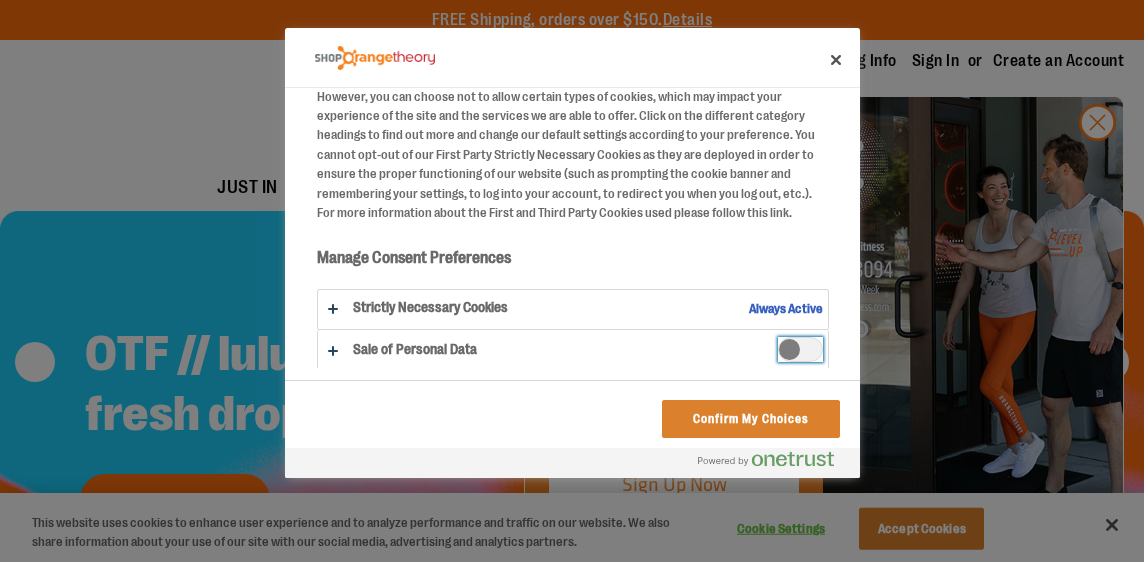 scroll, scrollTop: 180, scrollLeft: 0, axis: vertical 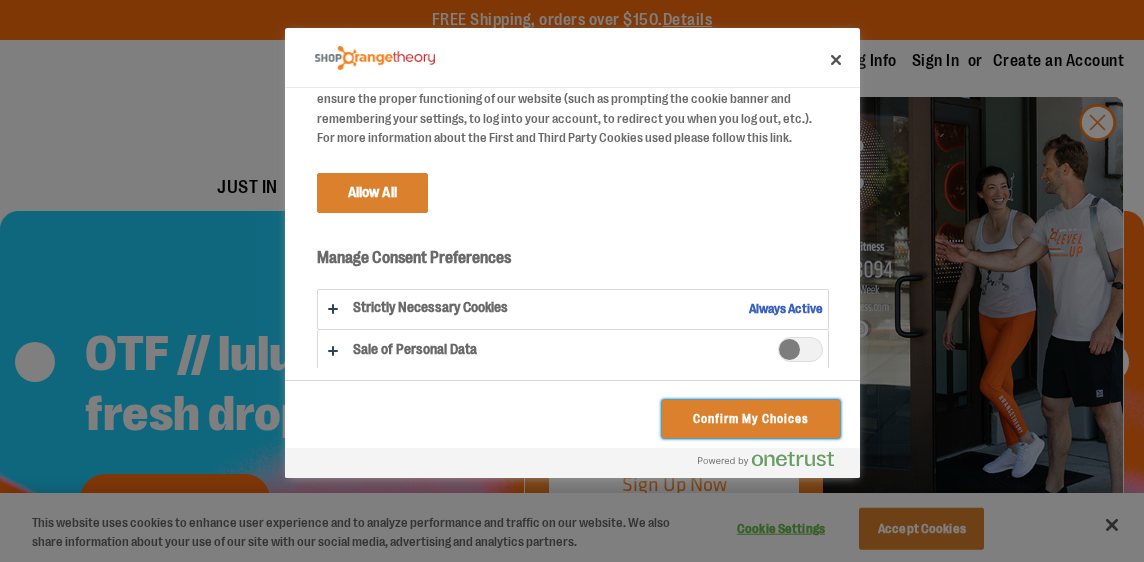 click on "Confirm My Choices" at bounding box center (750, 419) 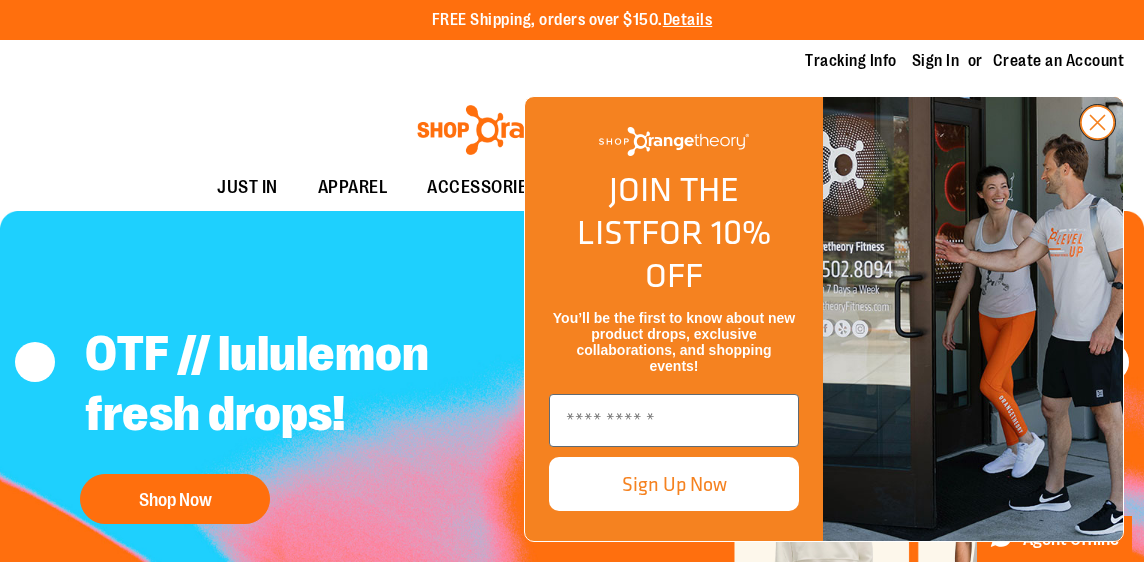 click 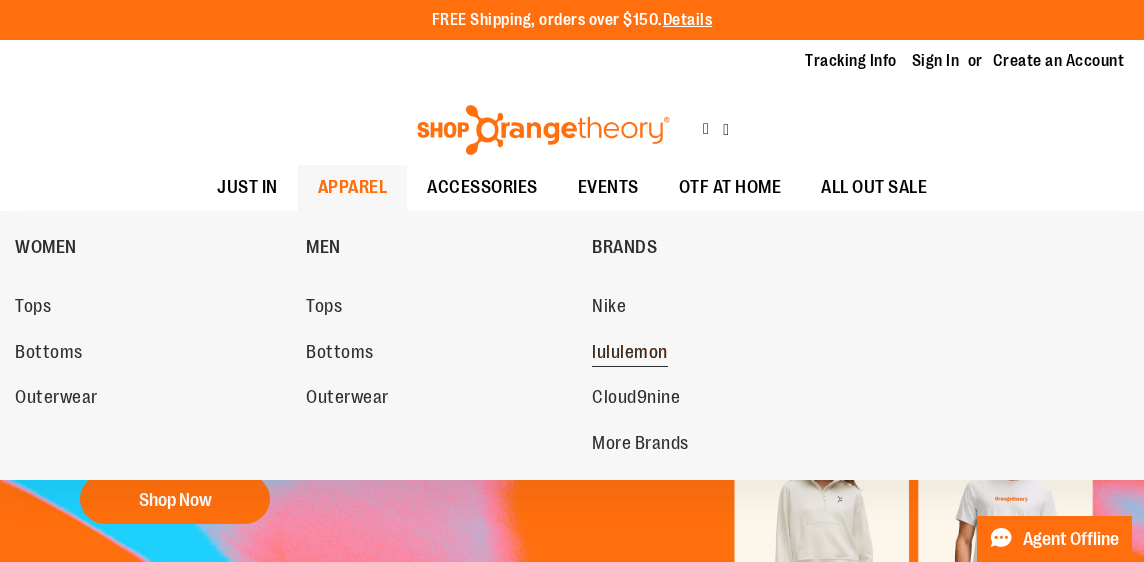 click on "lululemon" at bounding box center (630, 354) 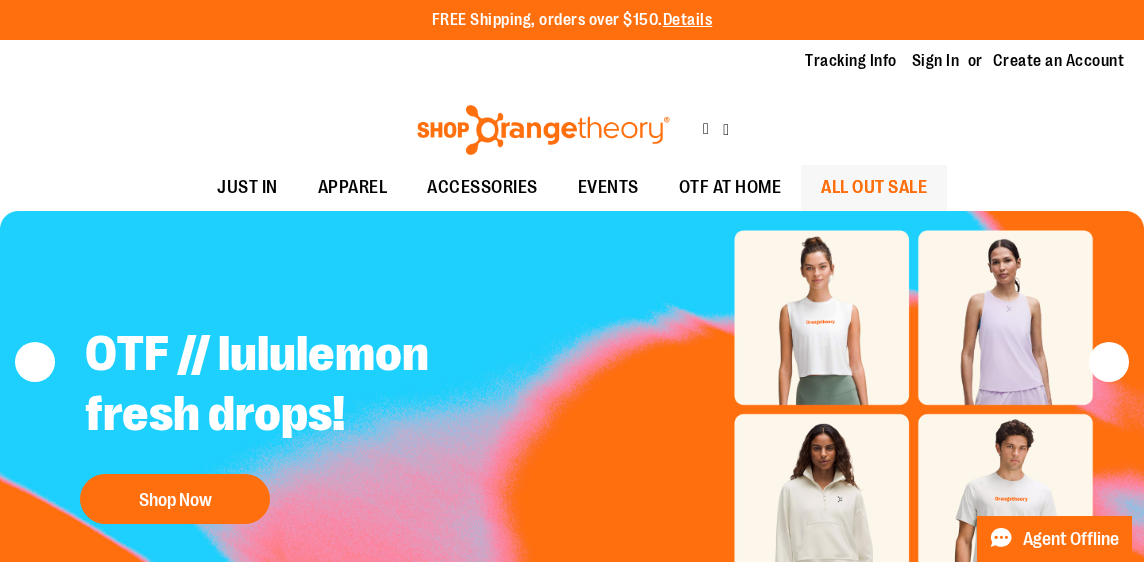 click on "ALL OUT SALE" at bounding box center (874, 187) 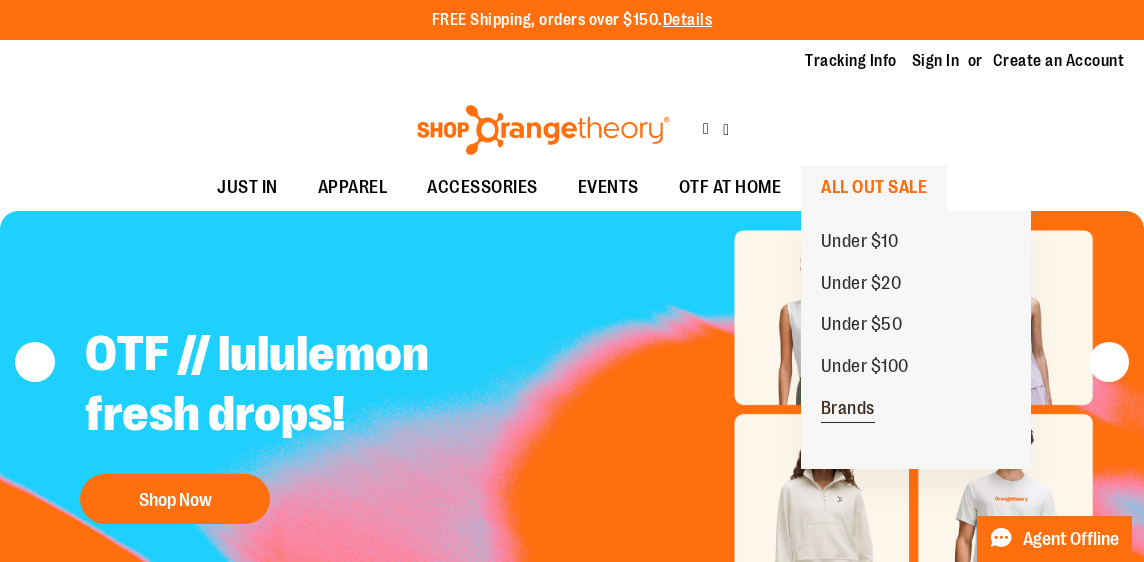 click on "Brands" at bounding box center [848, 410] 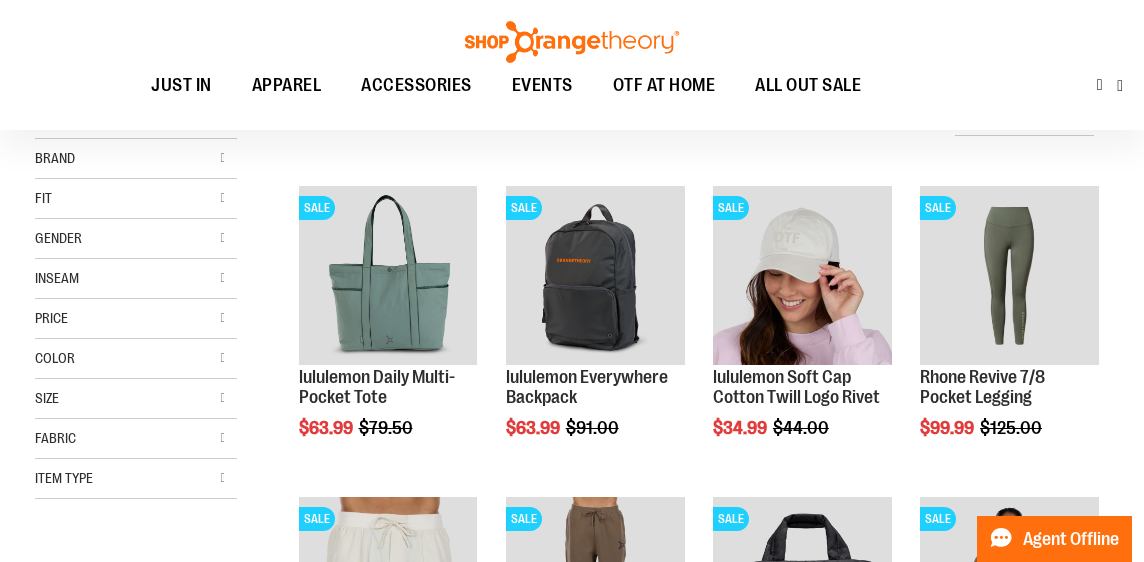 scroll, scrollTop: 115, scrollLeft: 0, axis: vertical 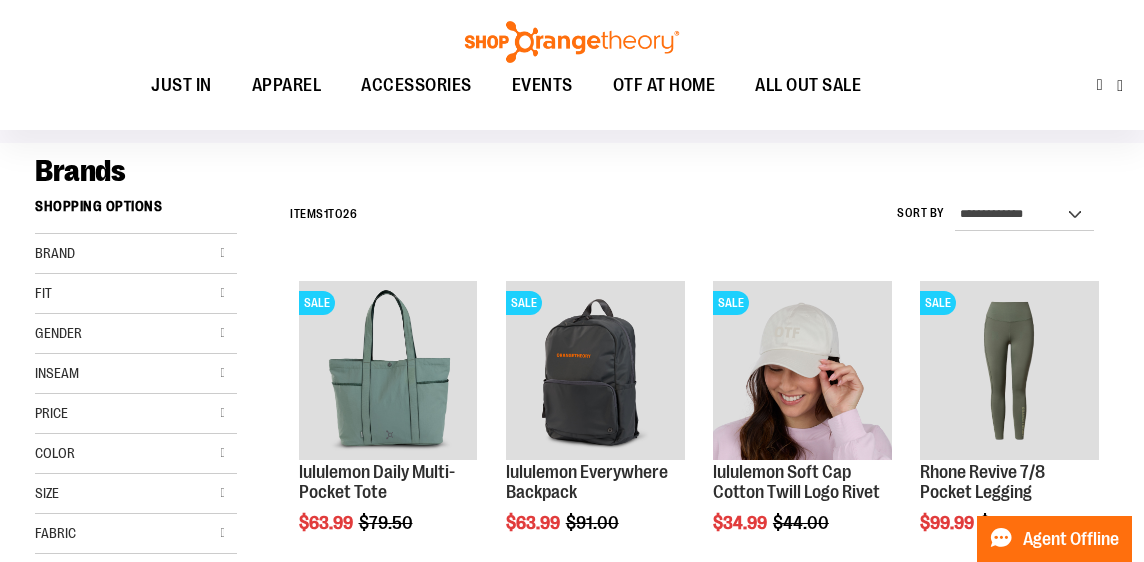 click on "Brand" at bounding box center [136, 254] 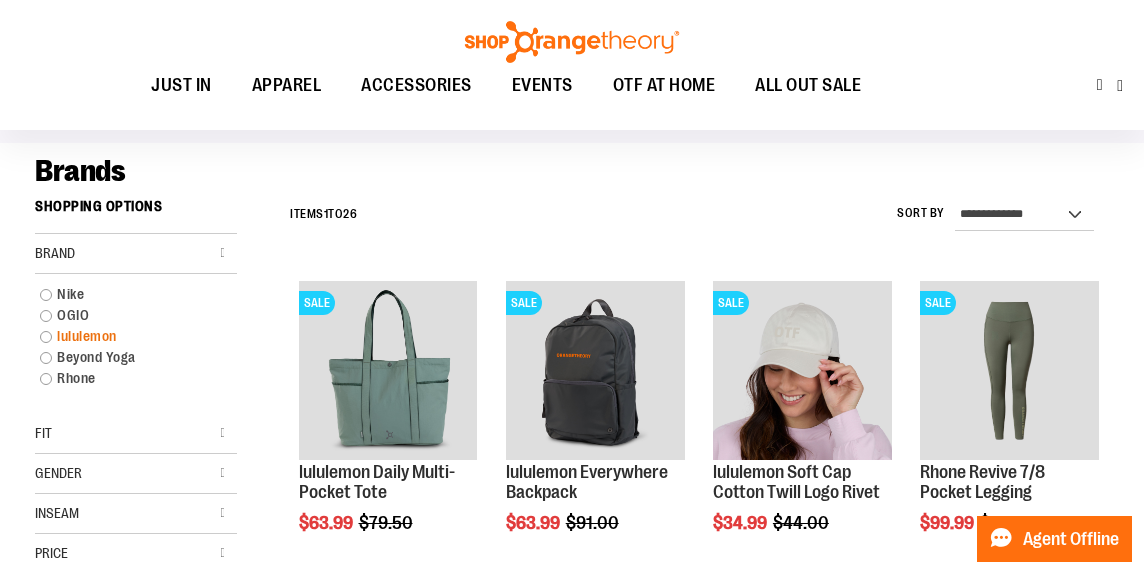 click on "lululemon" at bounding box center [127, 336] 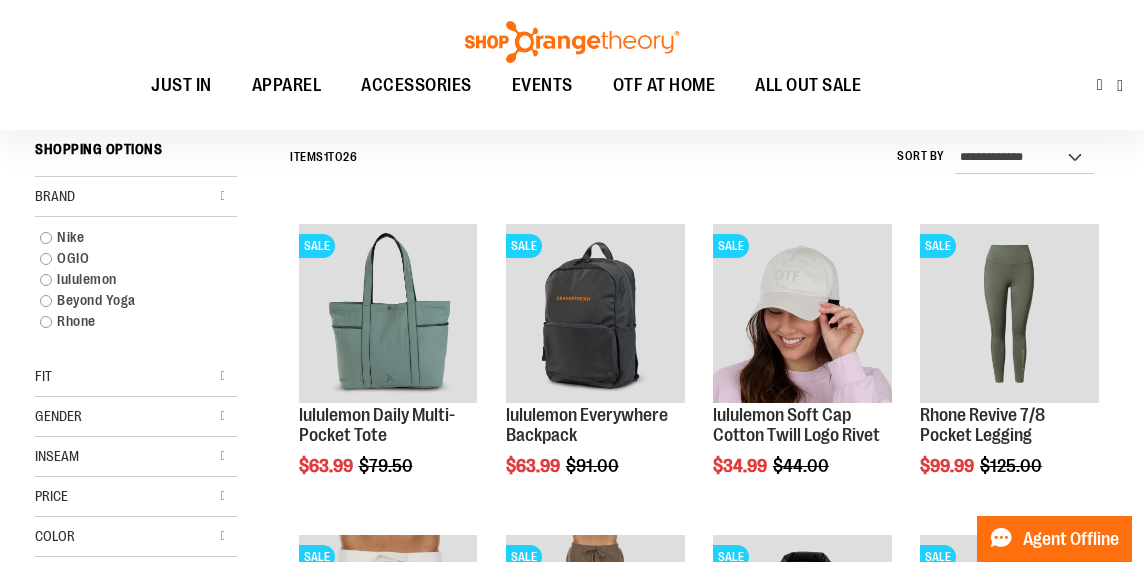 scroll, scrollTop: 175, scrollLeft: 0, axis: vertical 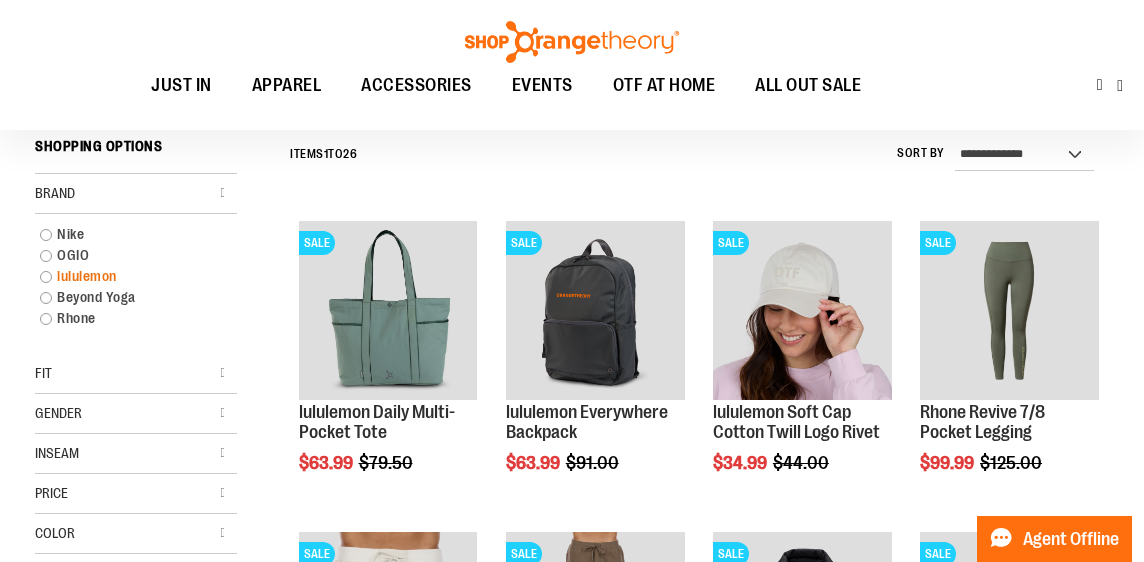 click on "lululemon" at bounding box center (127, 276) 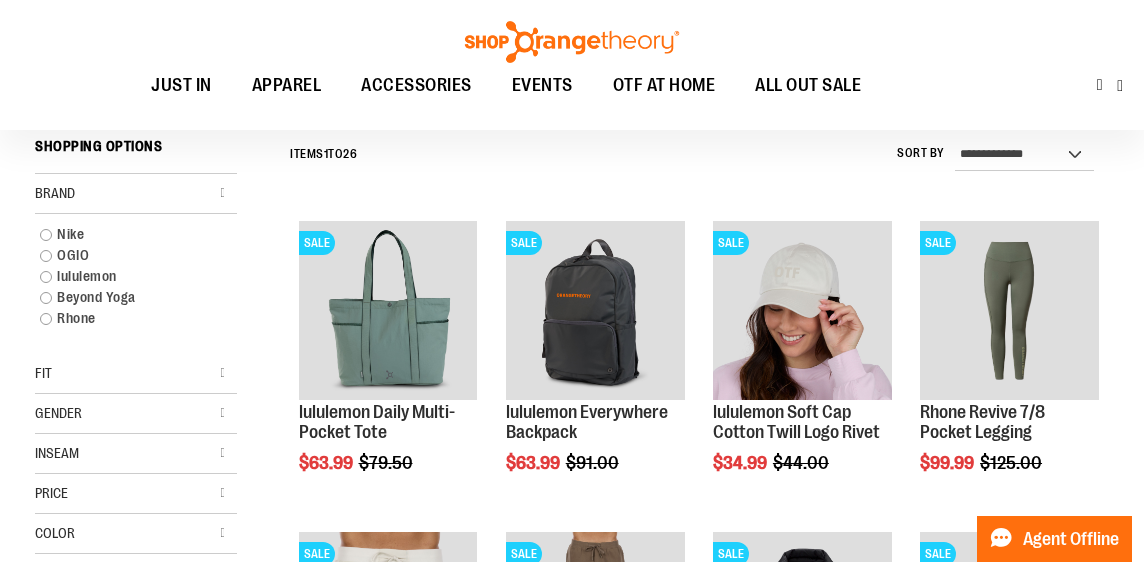 click on "Brand" at bounding box center (136, 194) 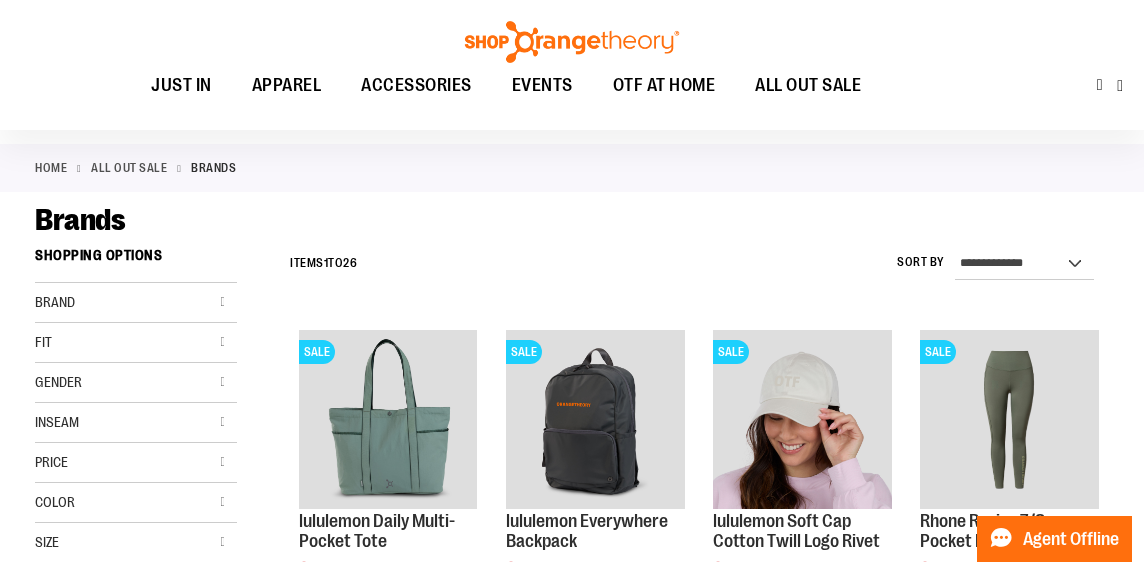 scroll, scrollTop: 77, scrollLeft: 0, axis: vertical 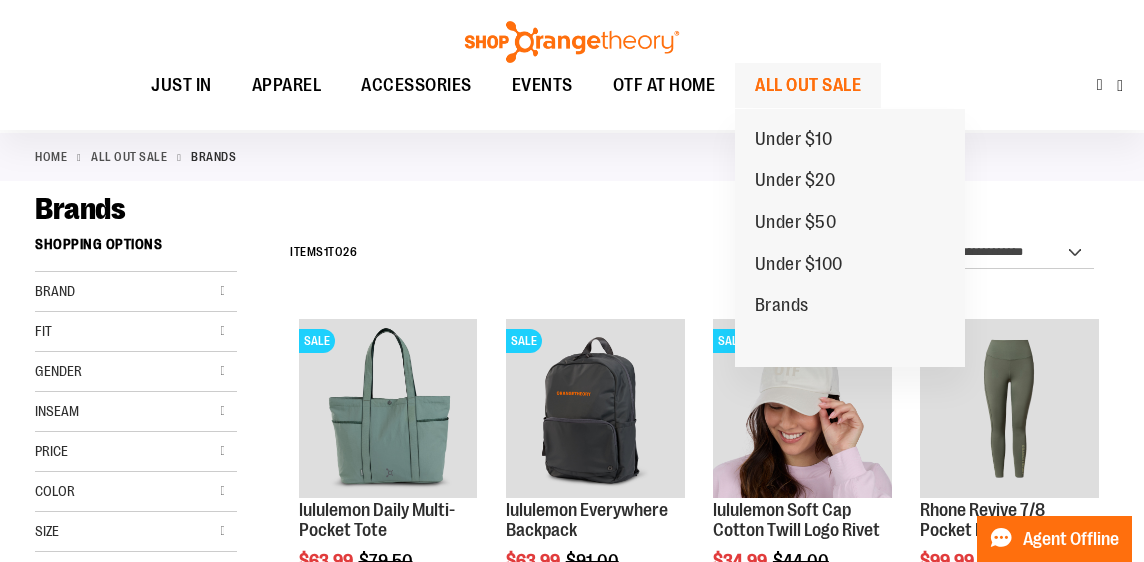 click on "ALL OUT SALE" at bounding box center [808, 85] 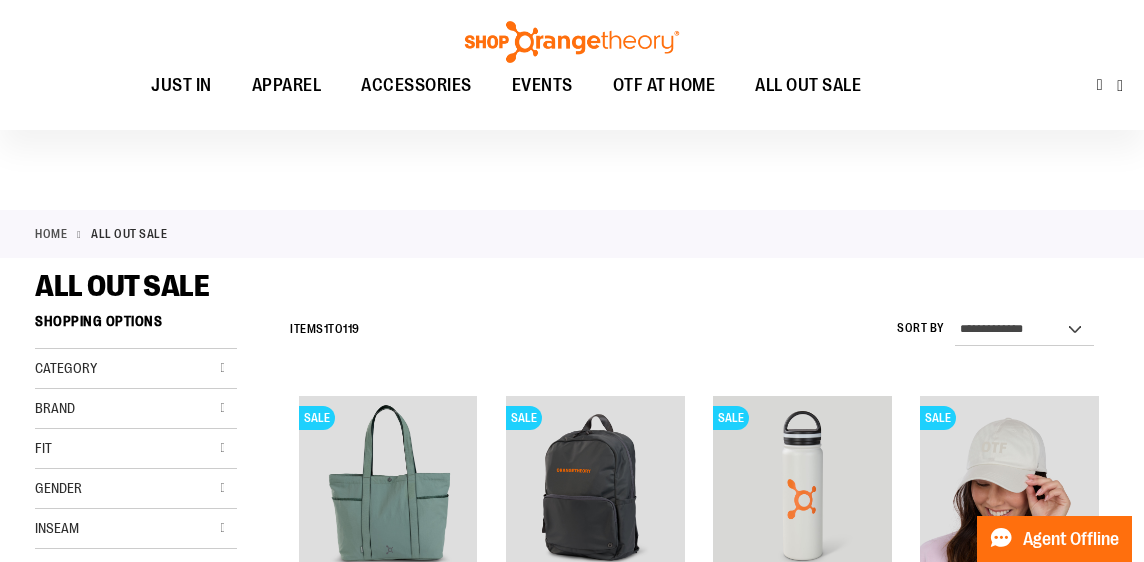 scroll, scrollTop: 128, scrollLeft: 0, axis: vertical 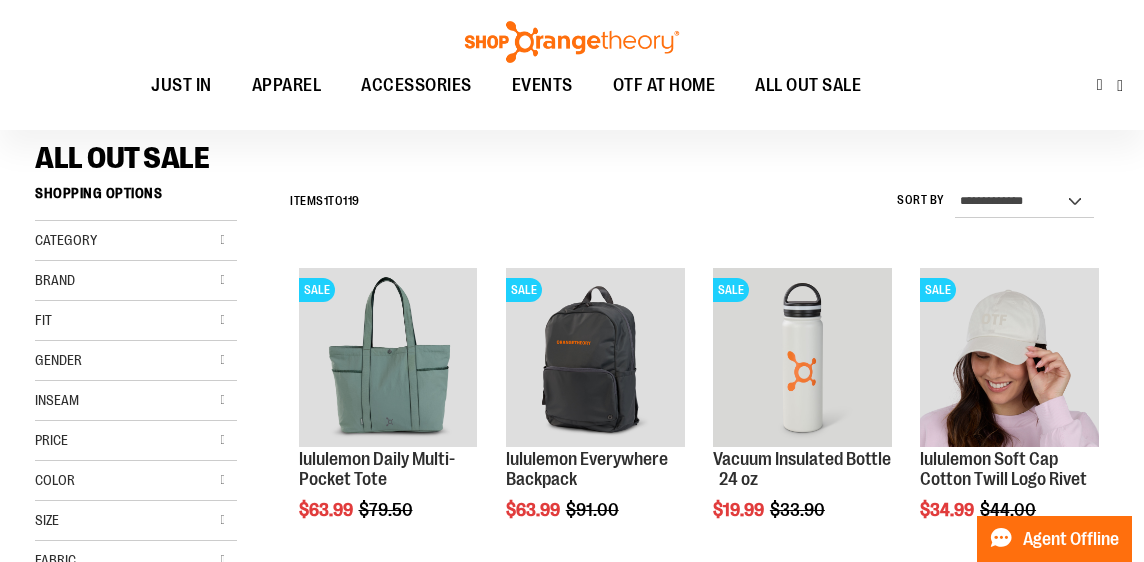 click on "Category" at bounding box center (136, 241) 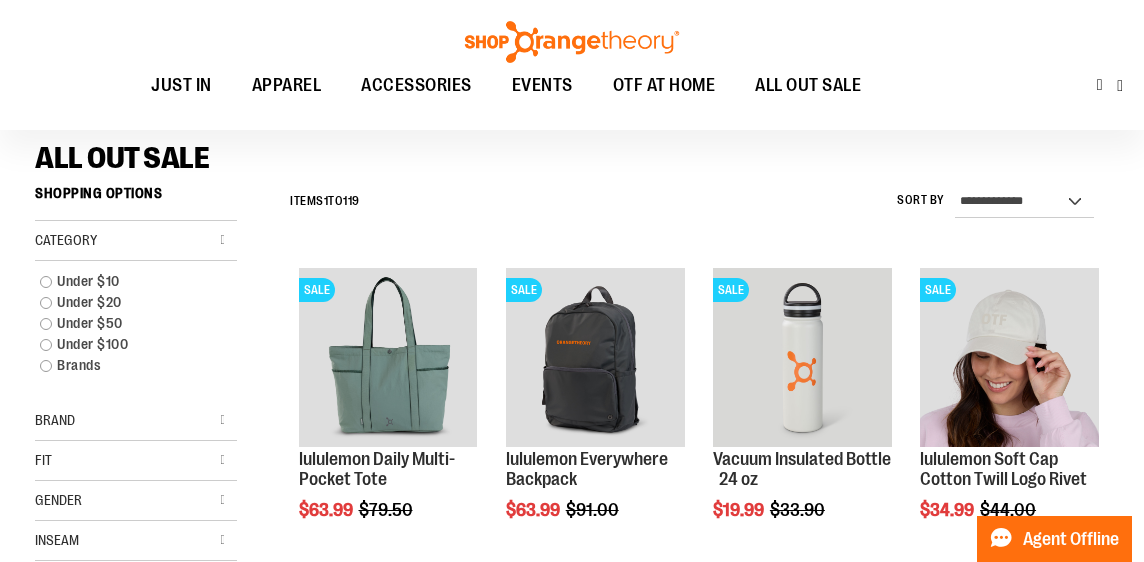 click on "Category" at bounding box center (136, 241) 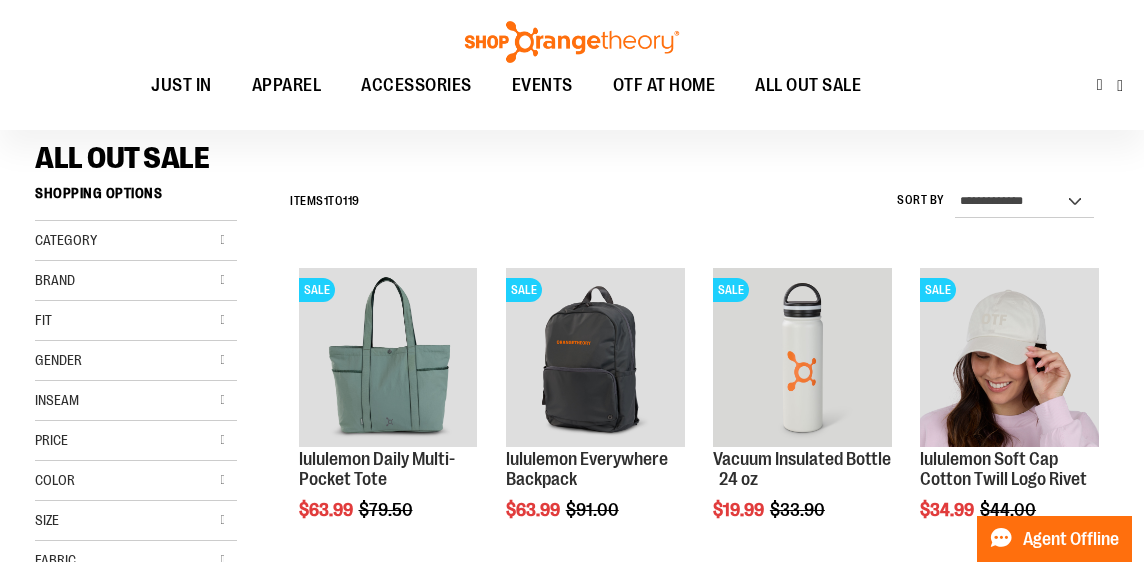 click on "Brand" at bounding box center (136, 281) 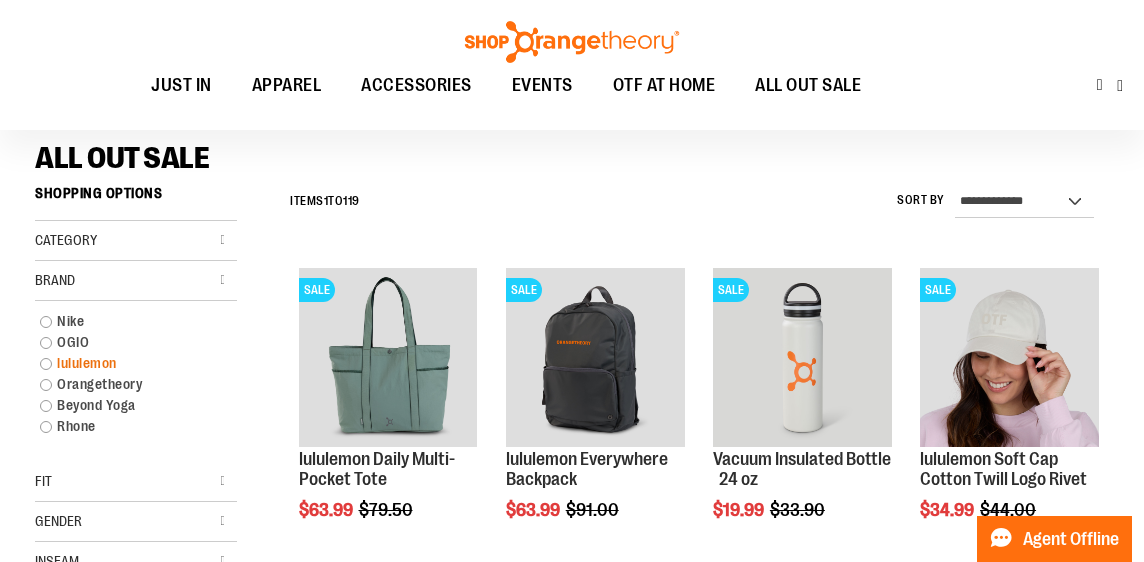 click on "lululemon" at bounding box center (127, 363) 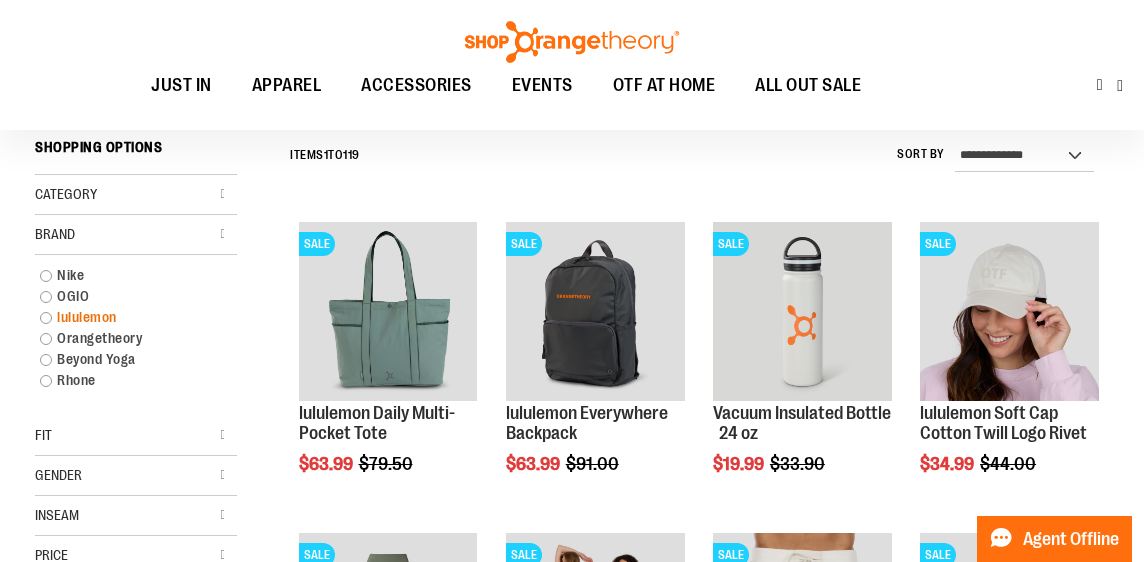 scroll, scrollTop: 175, scrollLeft: 0, axis: vertical 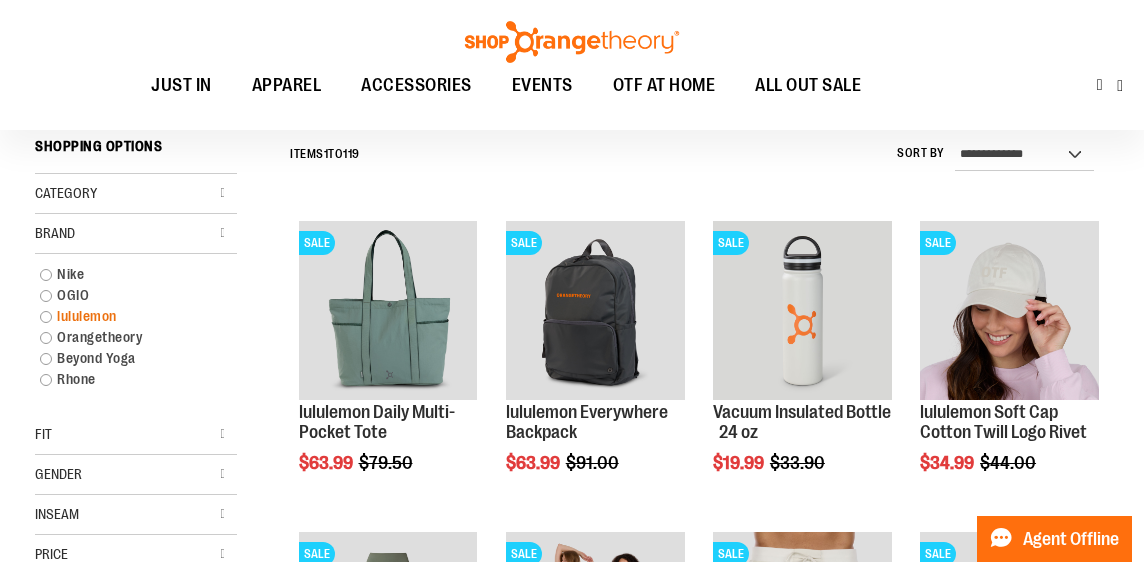 click on "lululemon" at bounding box center [127, 316] 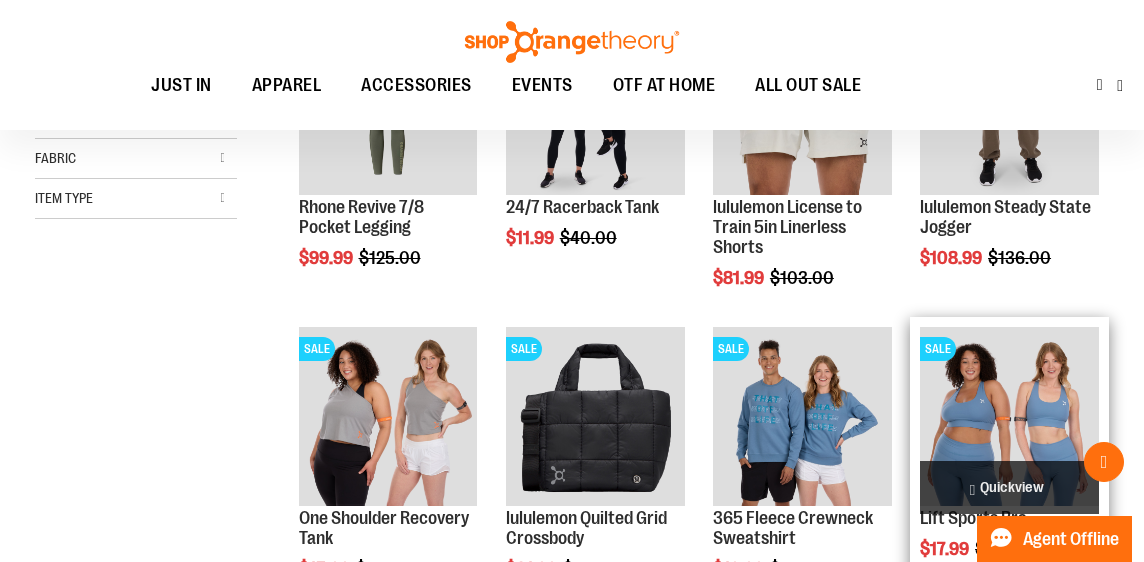 scroll, scrollTop: 699, scrollLeft: 0, axis: vertical 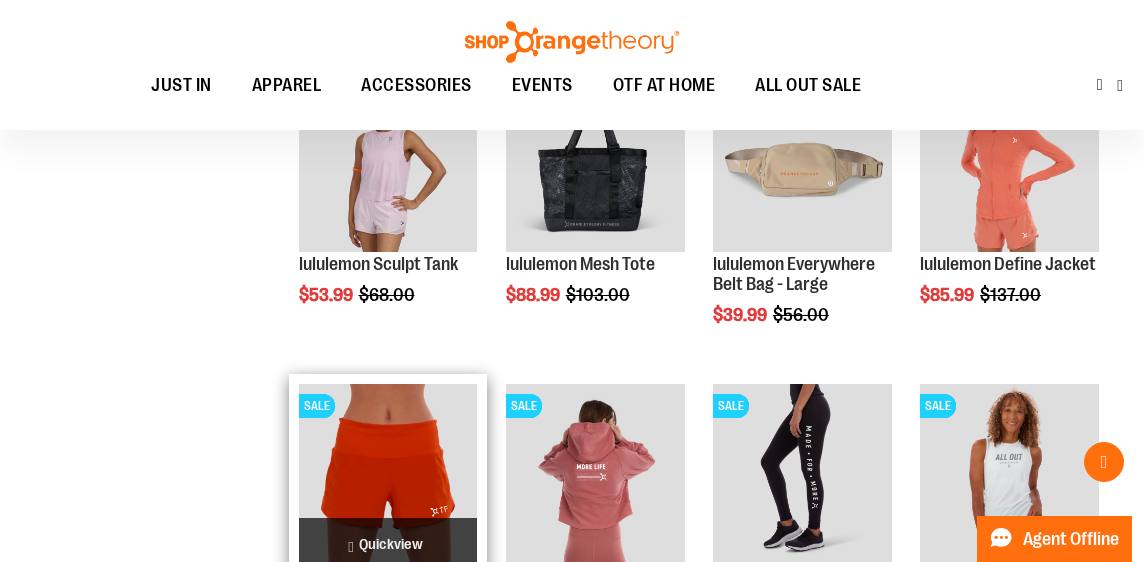 click at bounding box center [388, 473] 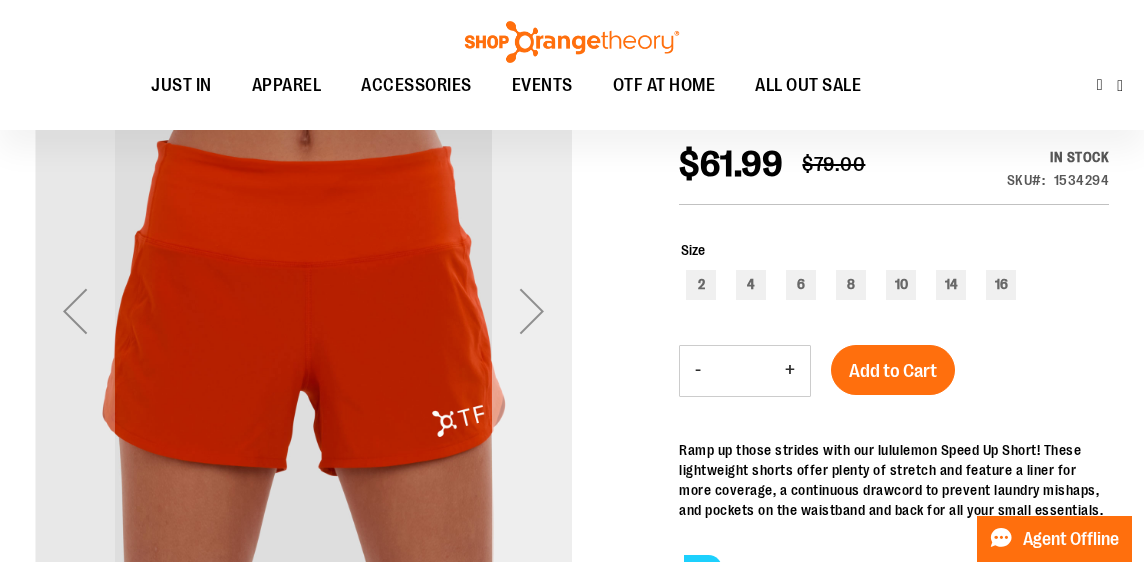 scroll, scrollTop: 238, scrollLeft: 0, axis: vertical 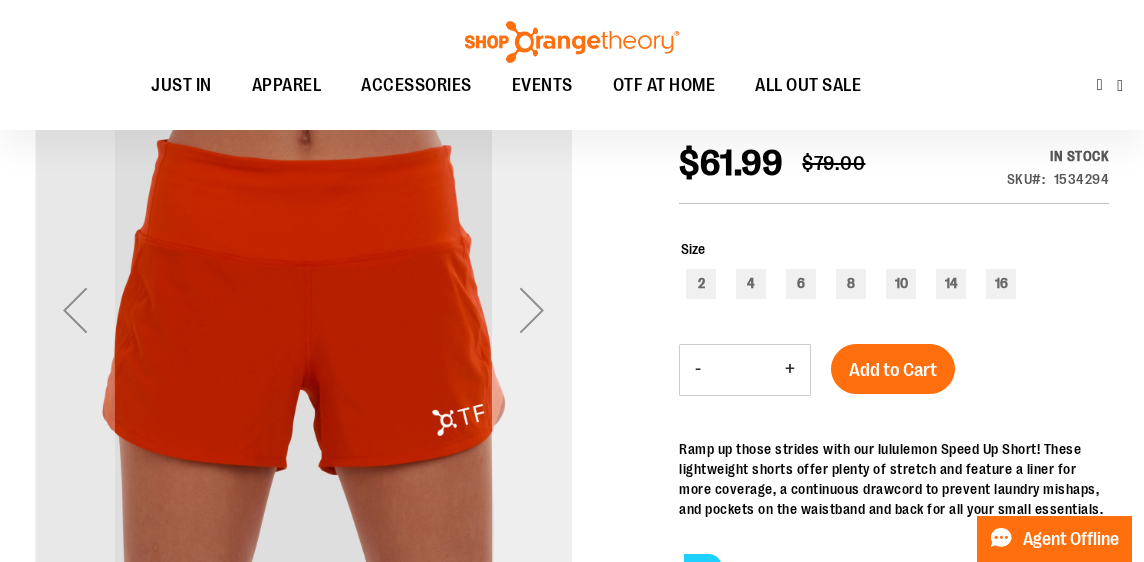 click at bounding box center (532, 310) 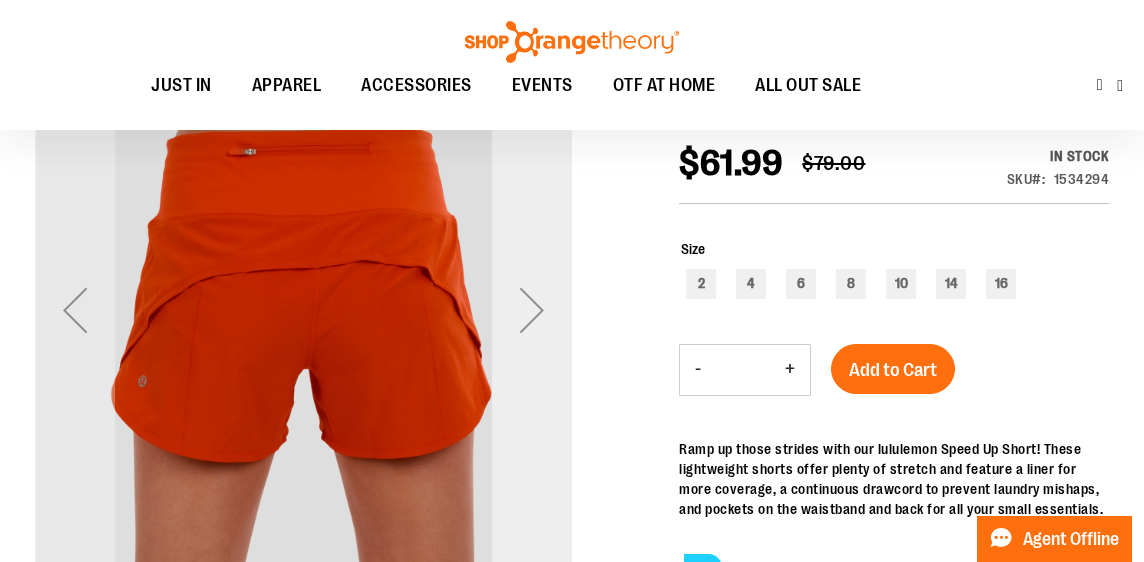click at bounding box center (532, 310) 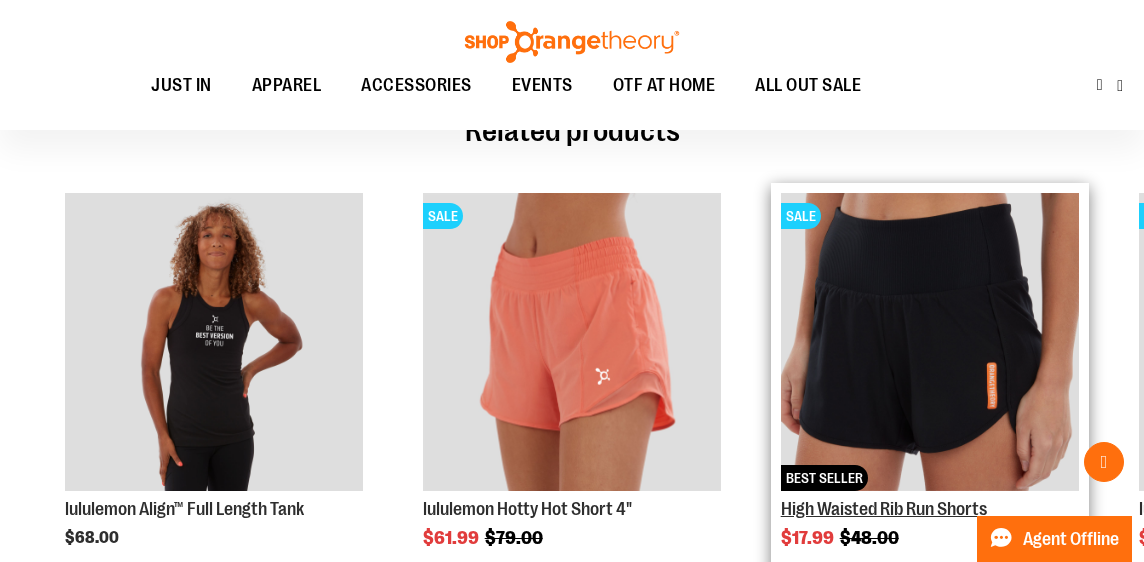 scroll, scrollTop: 1136, scrollLeft: 0, axis: vertical 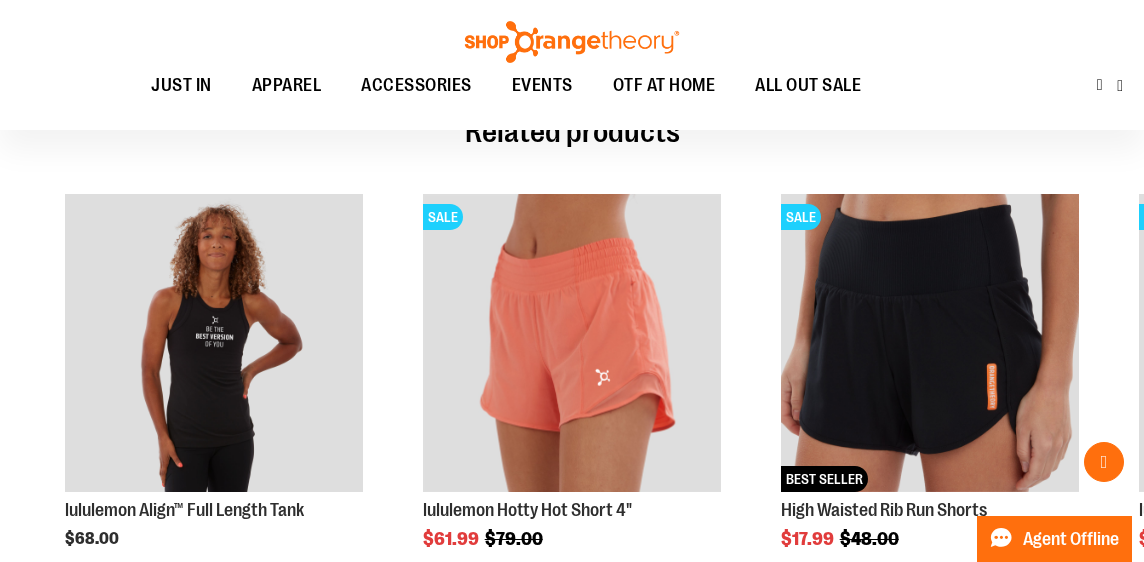 click on "next" at bounding box center [1089, 356] 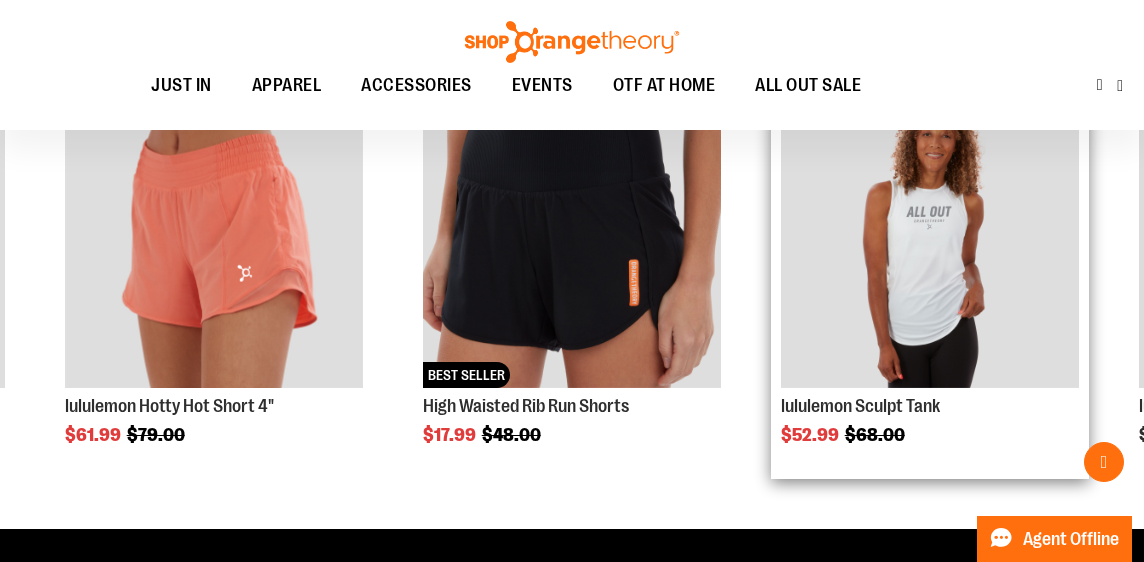 scroll, scrollTop: 1242, scrollLeft: 0, axis: vertical 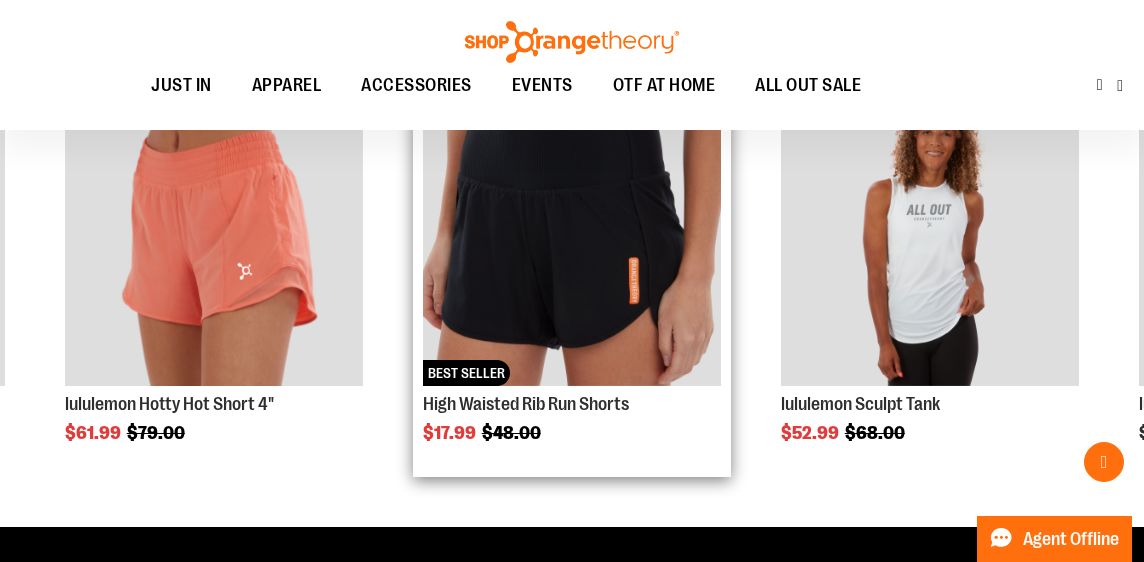 click at bounding box center [572, 237] 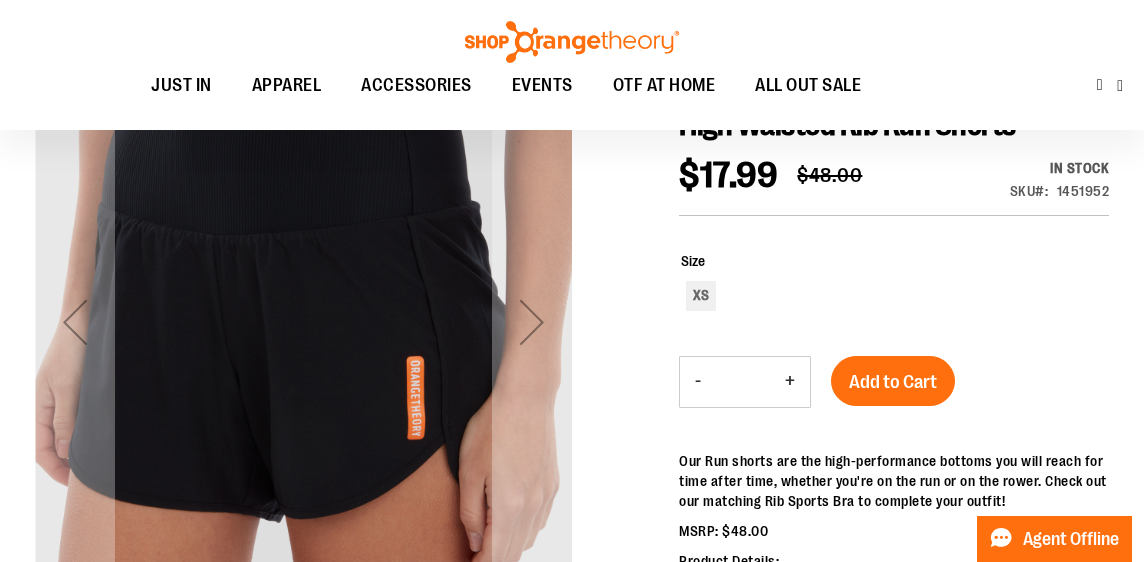scroll, scrollTop: 228, scrollLeft: 0, axis: vertical 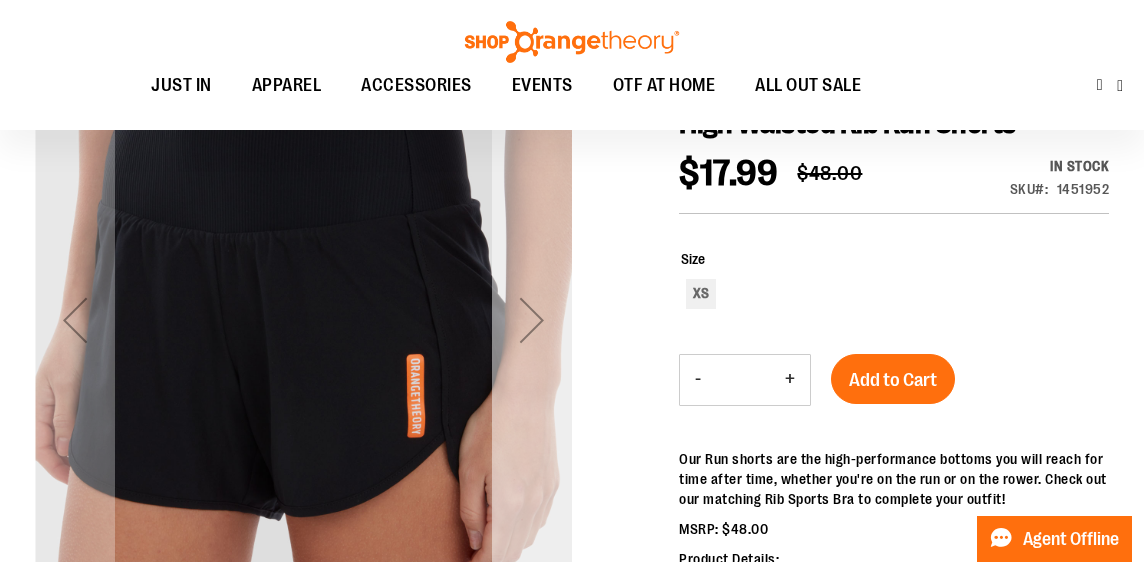 click at bounding box center [532, 320] 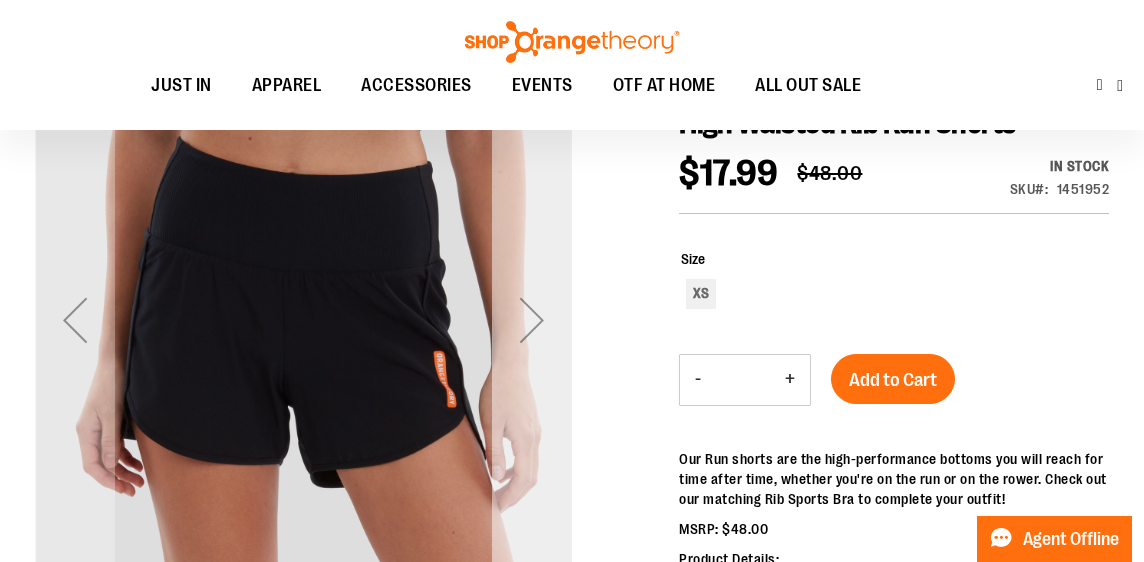 click at bounding box center (532, 320) 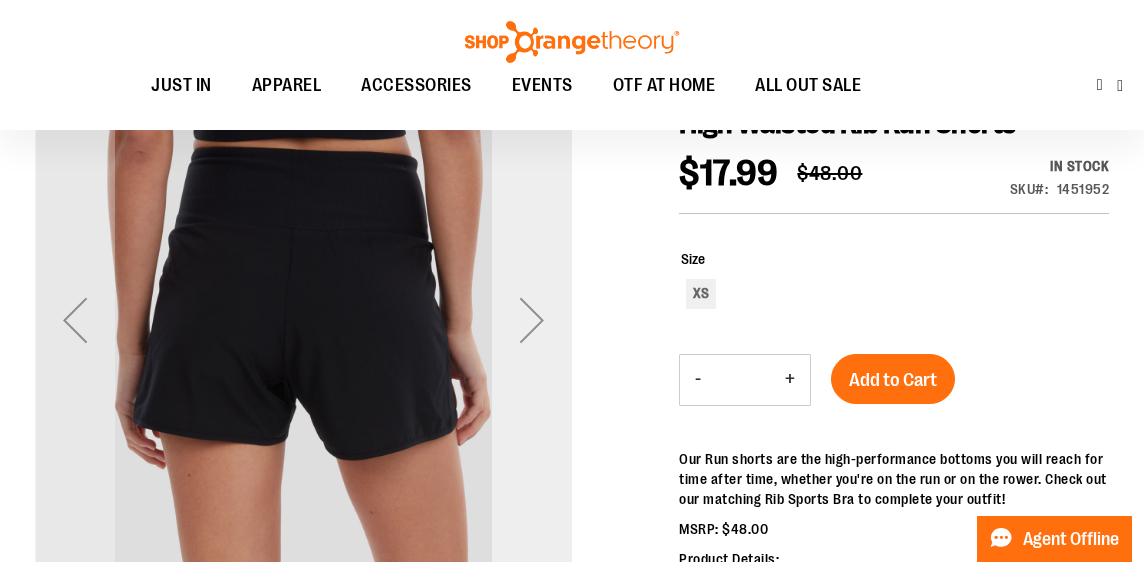 click at bounding box center [532, 320] 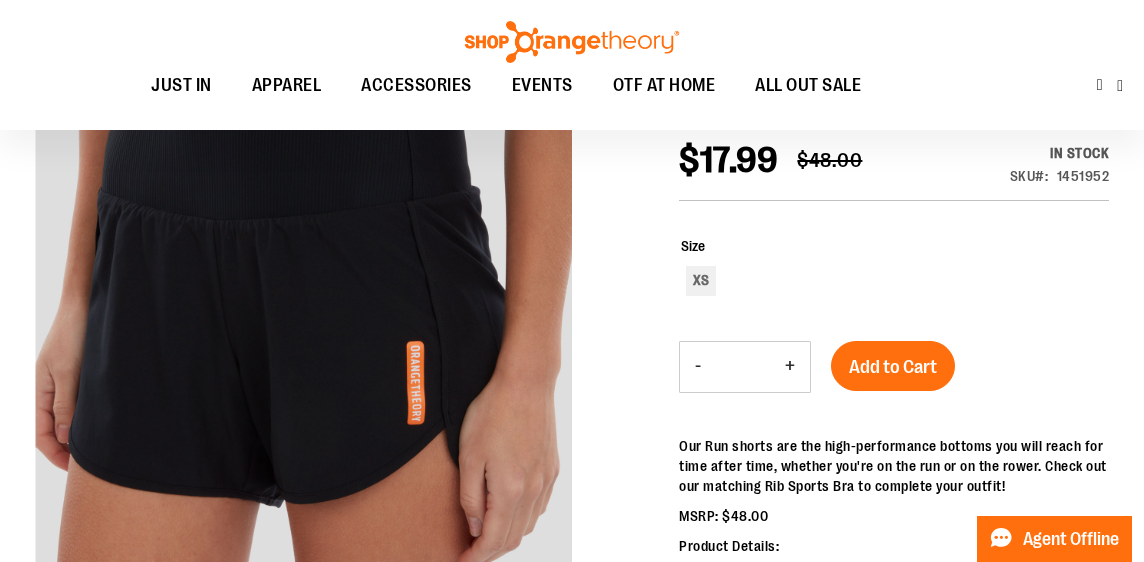 scroll, scrollTop: 245, scrollLeft: 0, axis: vertical 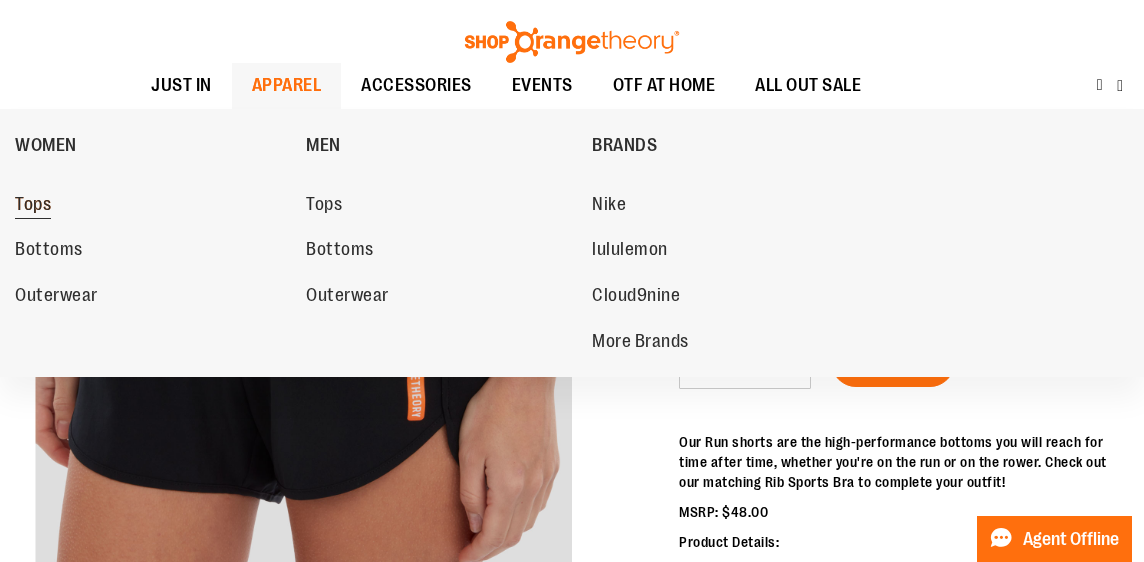 click on "Tops" at bounding box center (33, 206) 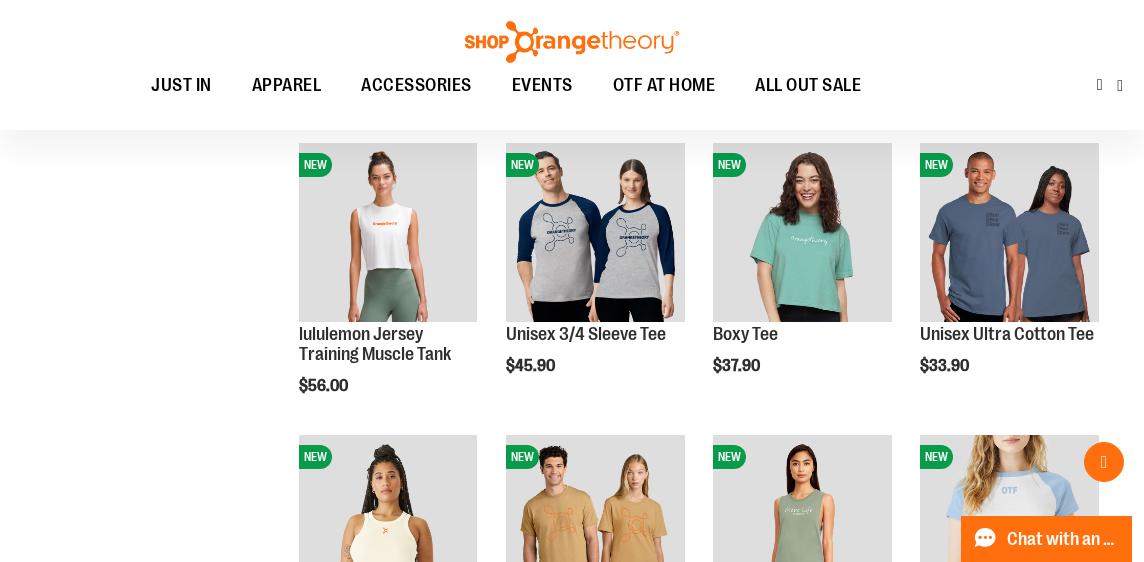 scroll, scrollTop: 546, scrollLeft: 0, axis: vertical 